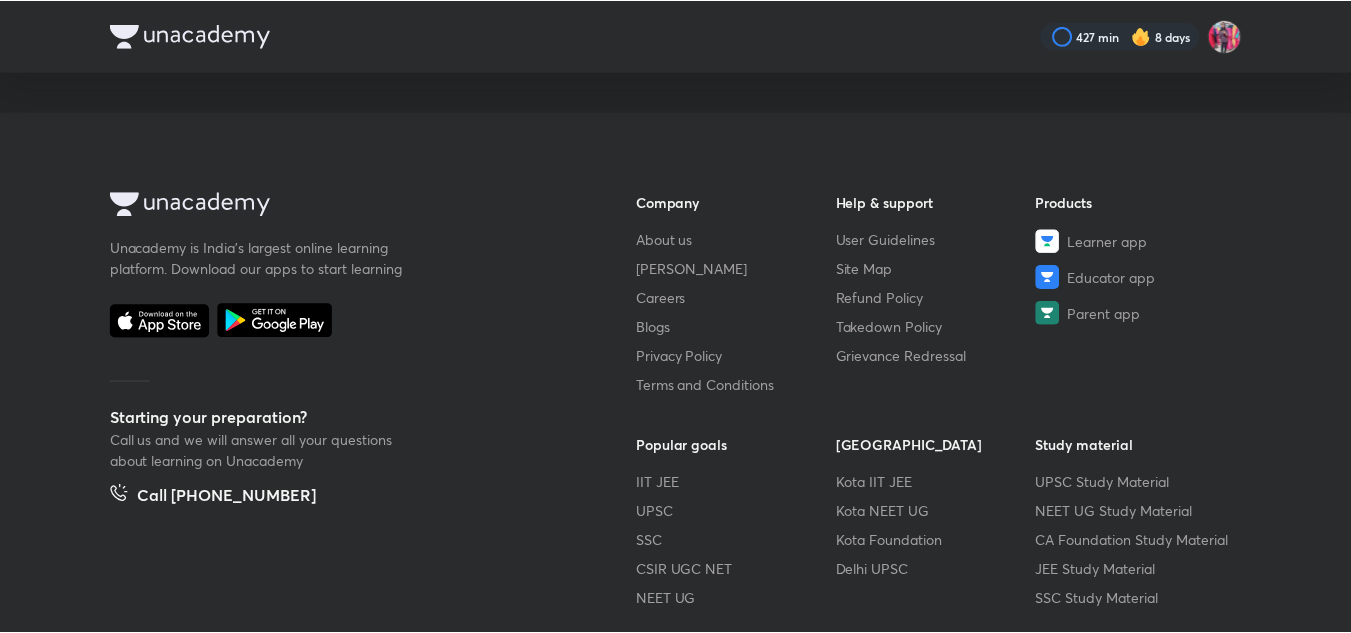 scroll, scrollTop: 0, scrollLeft: 0, axis: both 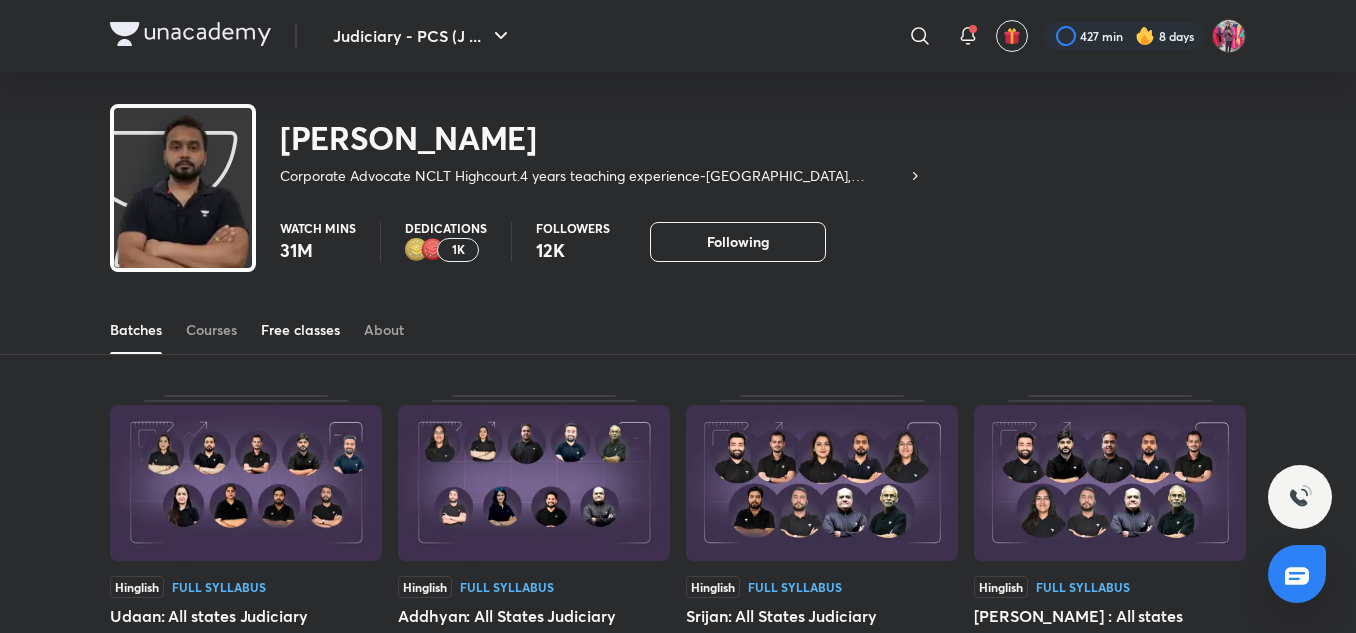 click on "Free classes" at bounding box center [300, 330] 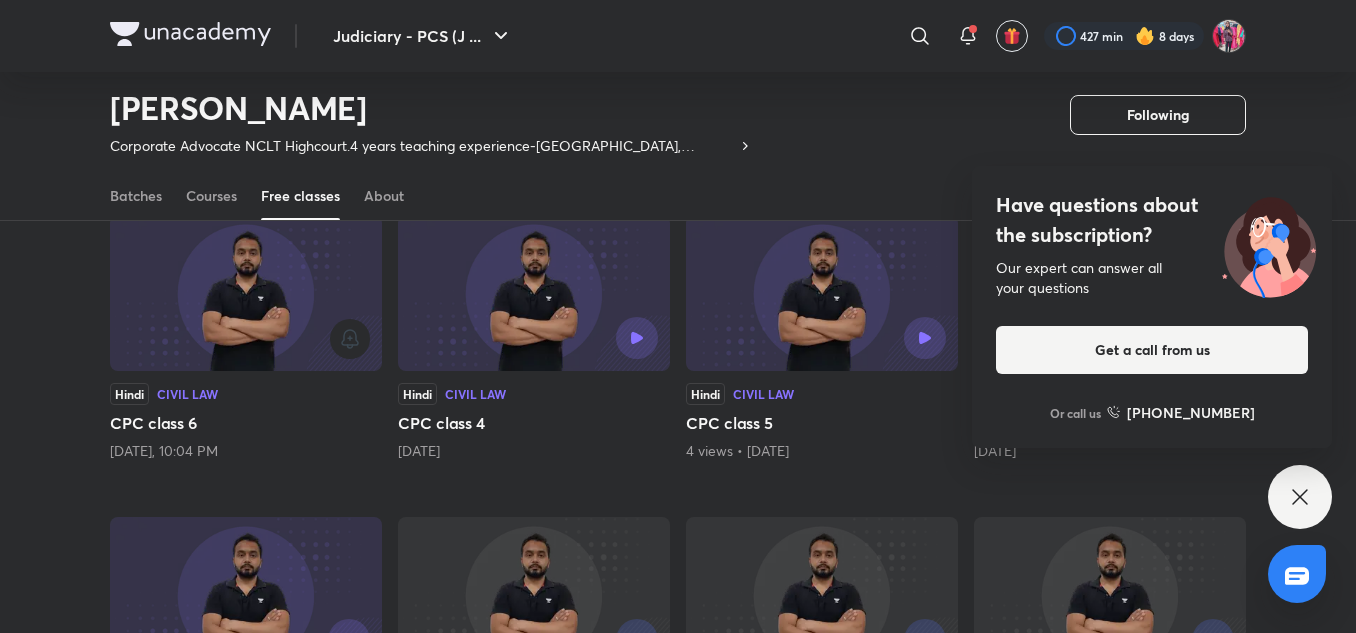 scroll, scrollTop: 194, scrollLeft: 0, axis: vertical 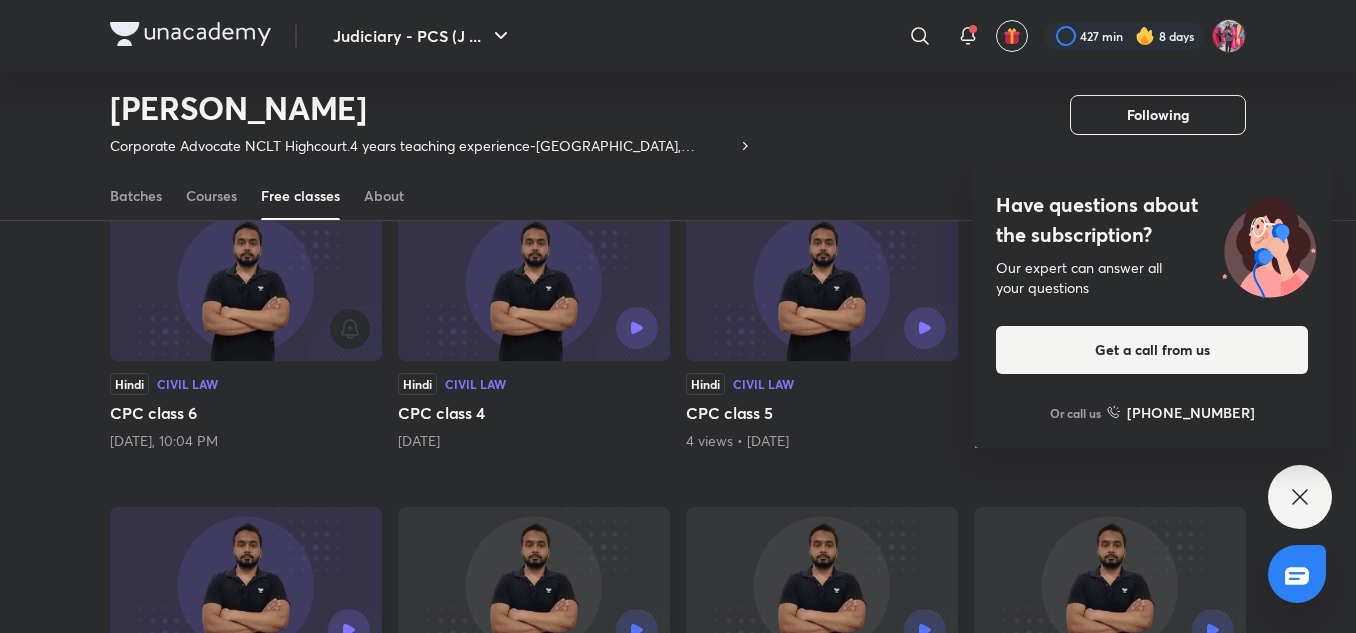 click at bounding box center [246, 283] 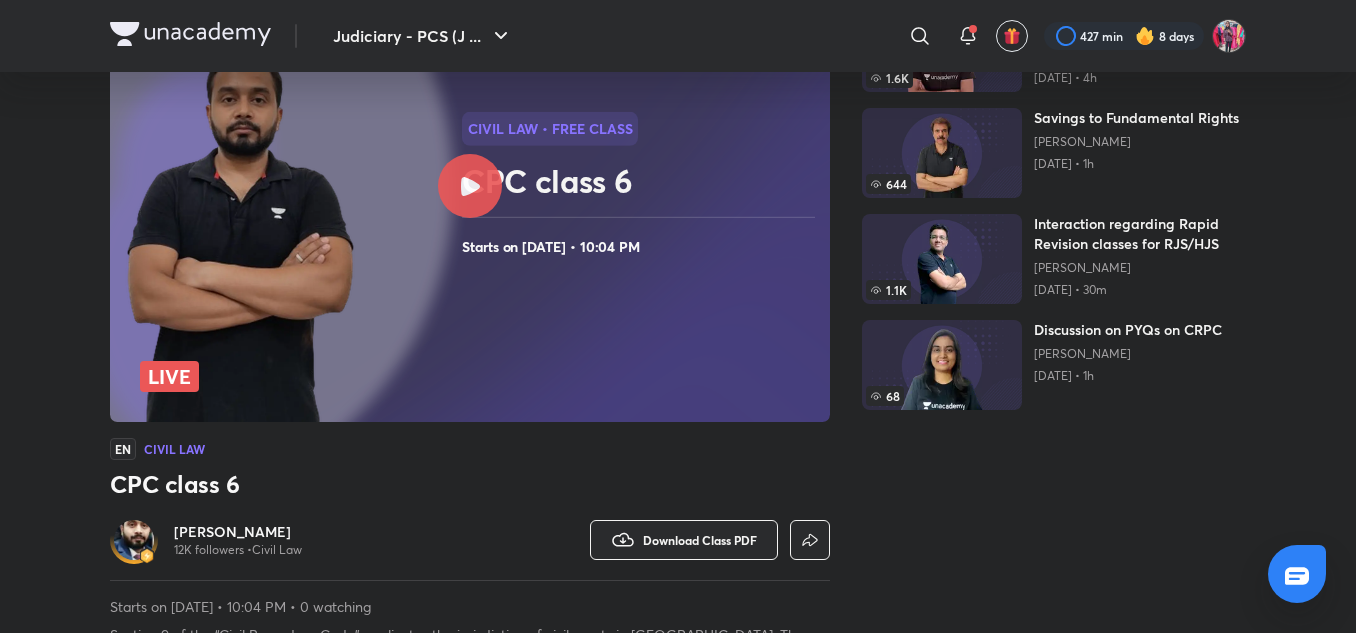 scroll, scrollTop: 0, scrollLeft: 0, axis: both 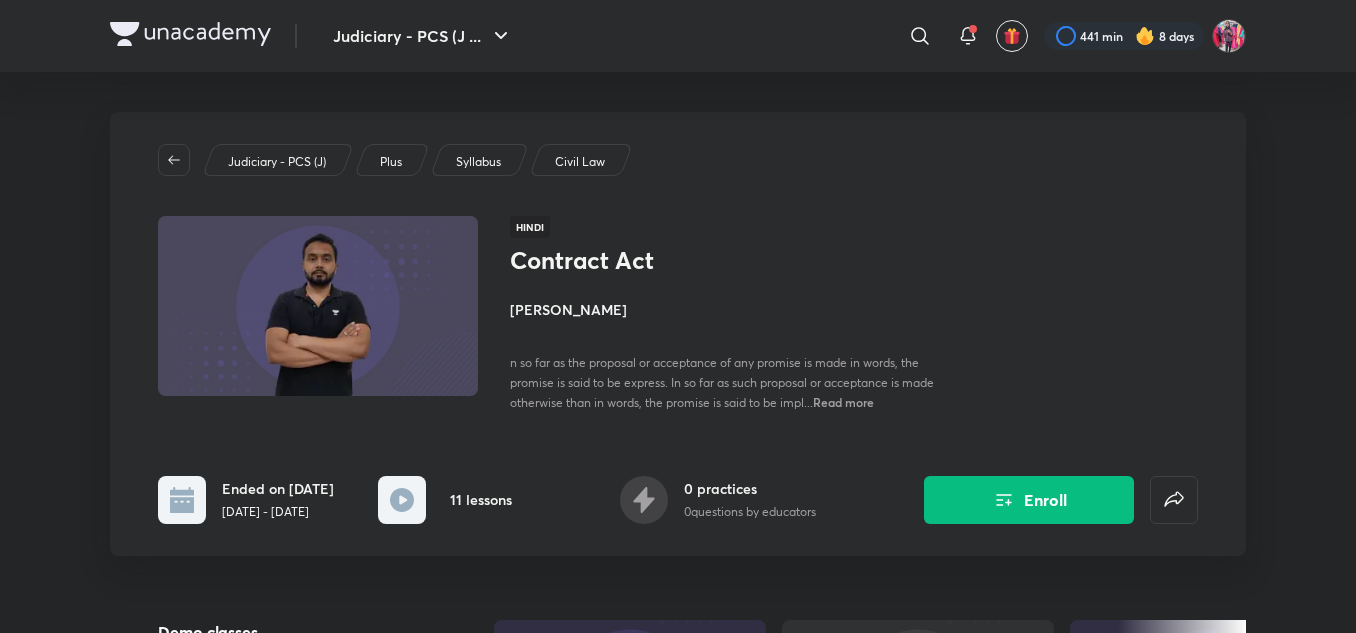click at bounding box center [190, 34] 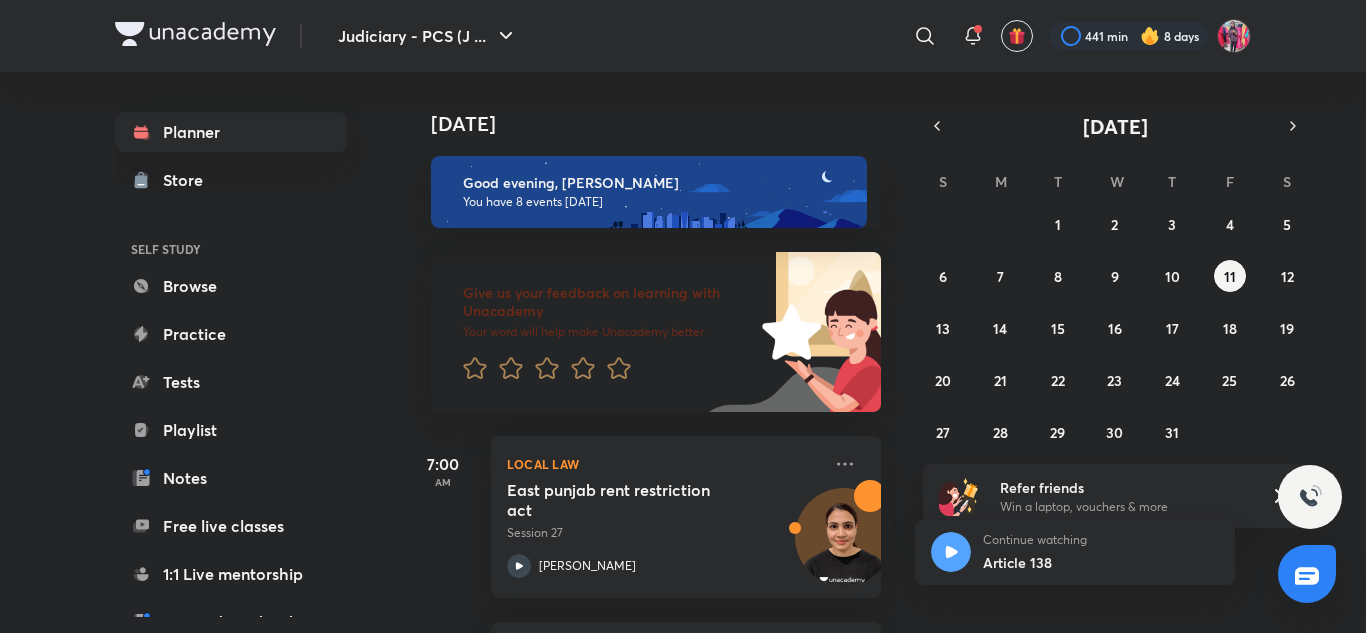 scroll, scrollTop: 0, scrollLeft: 0, axis: both 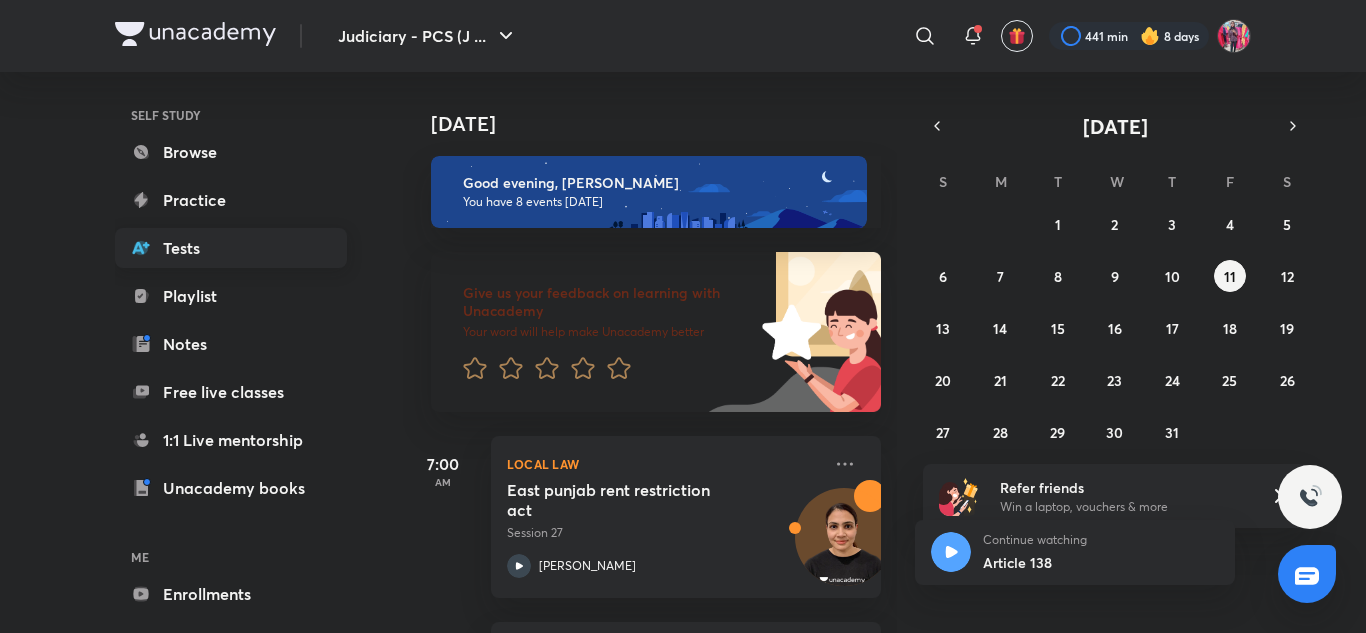 click on "Tests" at bounding box center (231, 248) 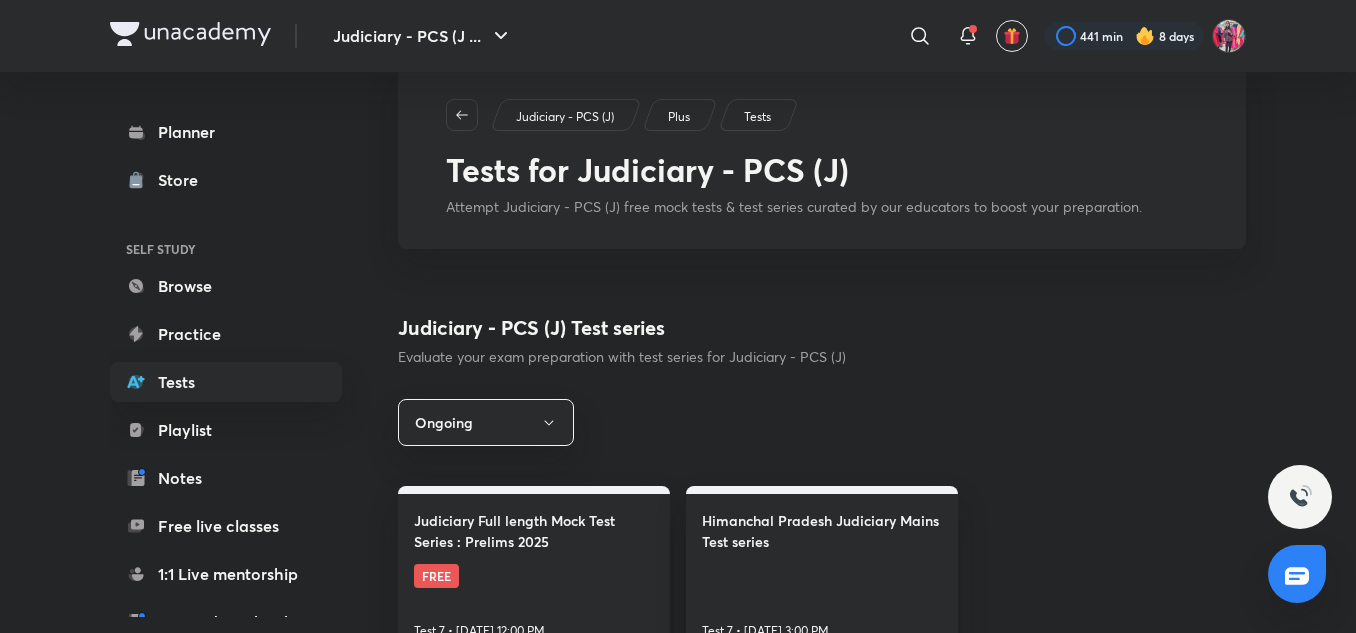 scroll, scrollTop: 92, scrollLeft: 0, axis: vertical 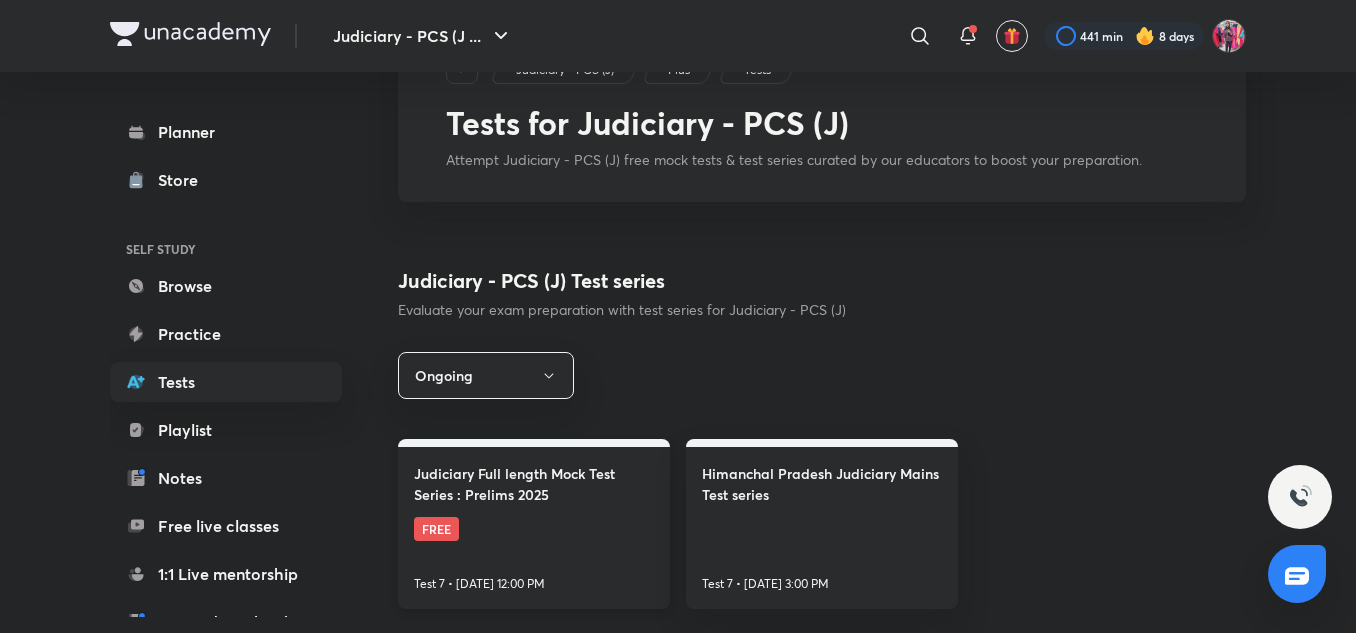 click on "Judiciary Full length Mock Test Series : Prelims 2025" at bounding box center (534, 484) 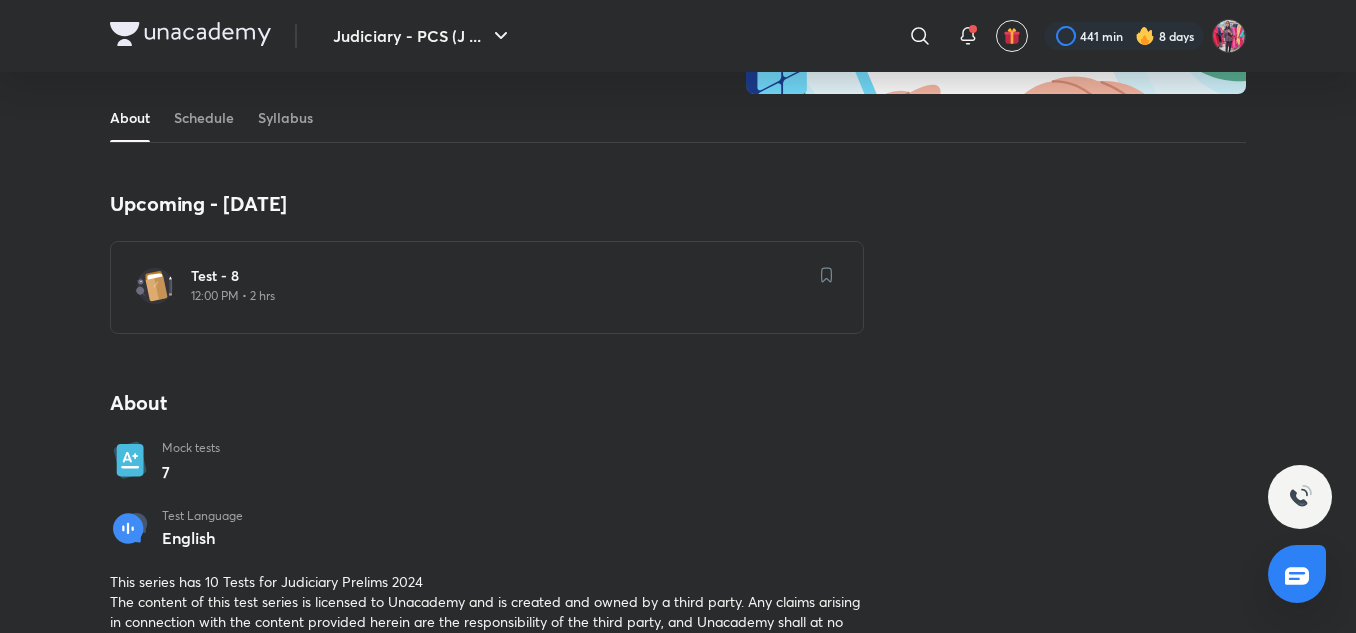scroll, scrollTop: 301, scrollLeft: 0, axis: vertical 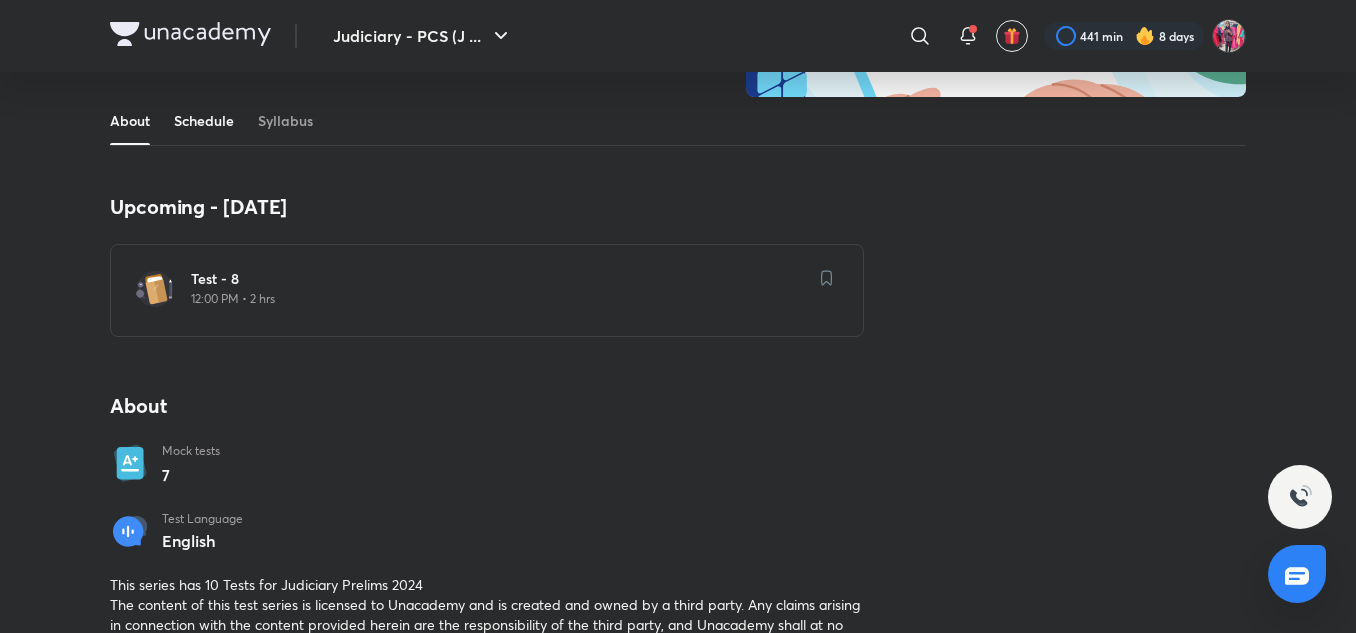 click on "Schedule" at bounding box center [204, 121] 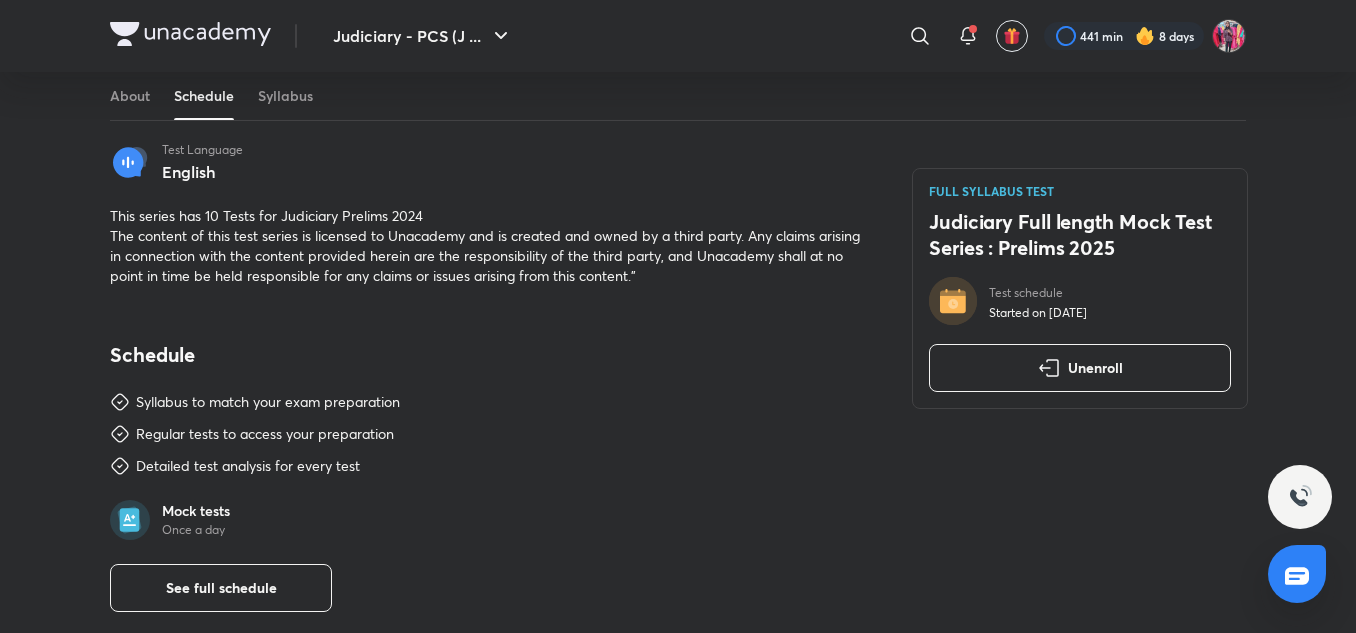scroll, scrollTop: 872, scrollLeft: 0, axis: vertical 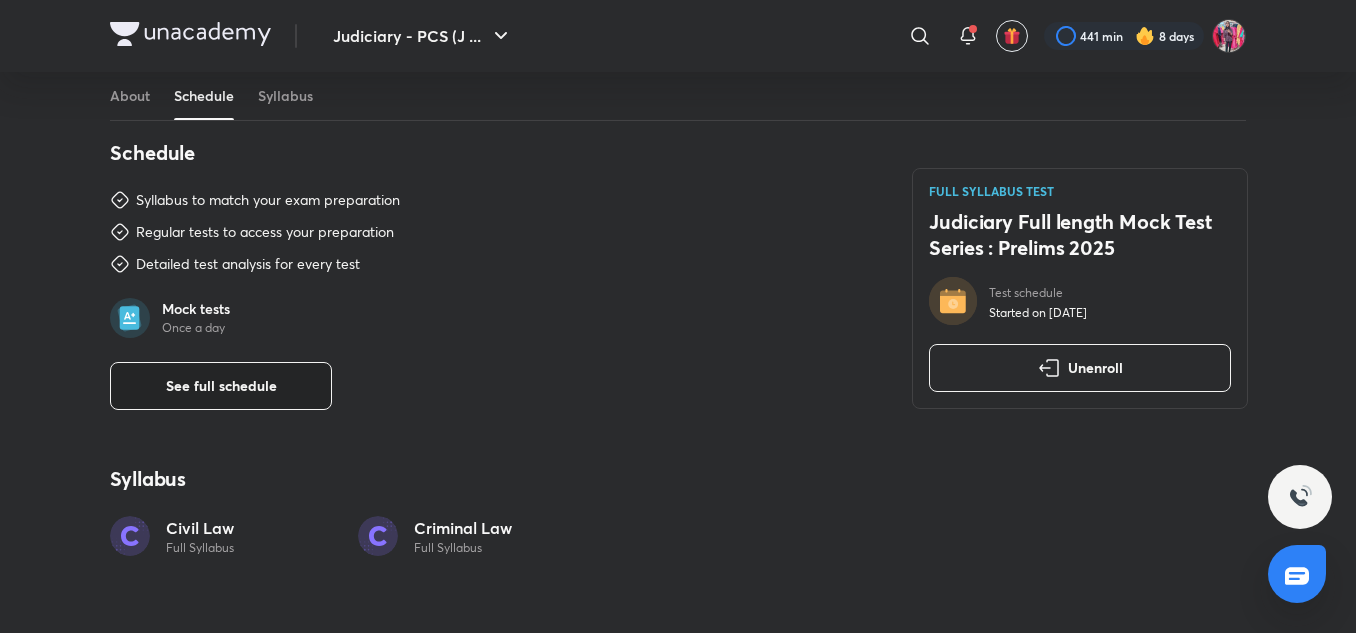 click on "See full schedule" at bounding box center (221, 386) 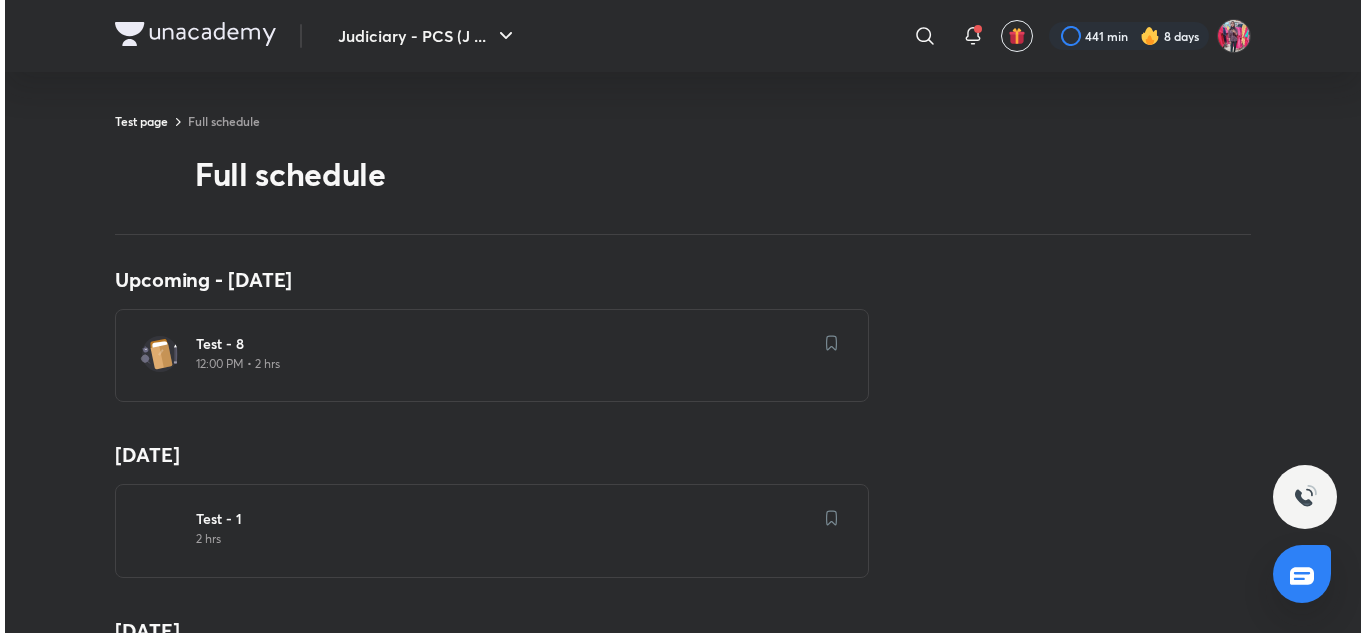 scroll, scrollTop: 0, scrollLeft: 0, axis: both 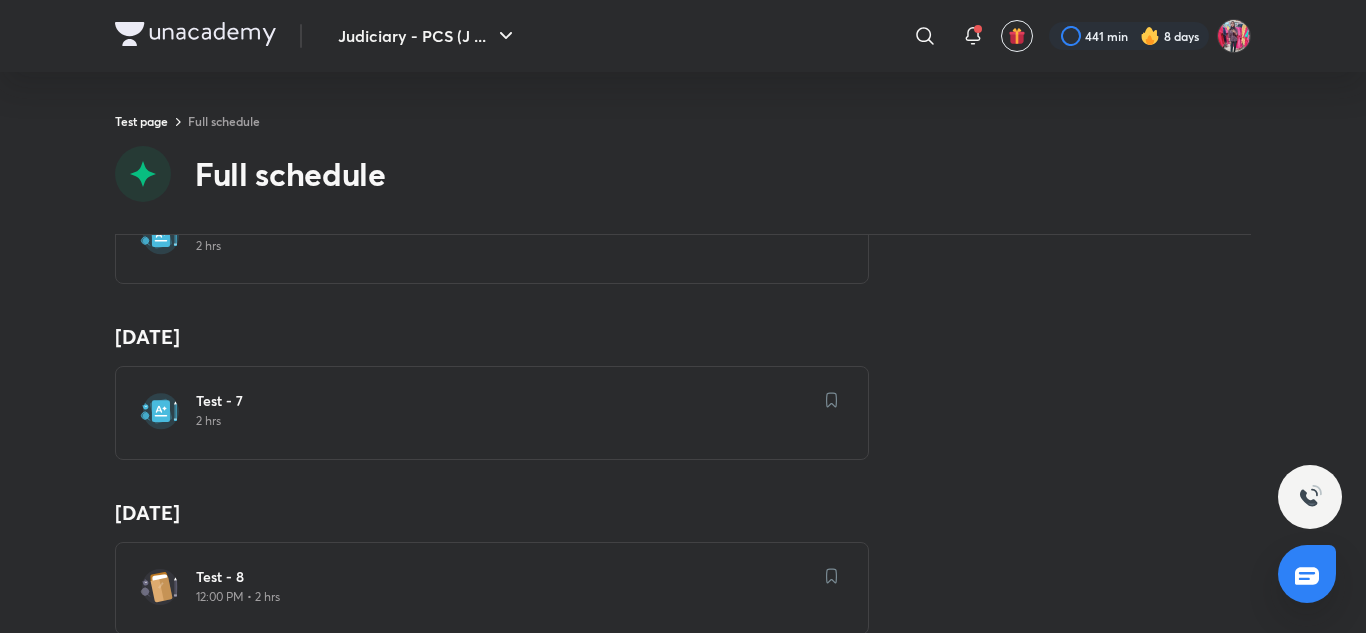 click on "2 hrs" at bounding box center (504, 421) 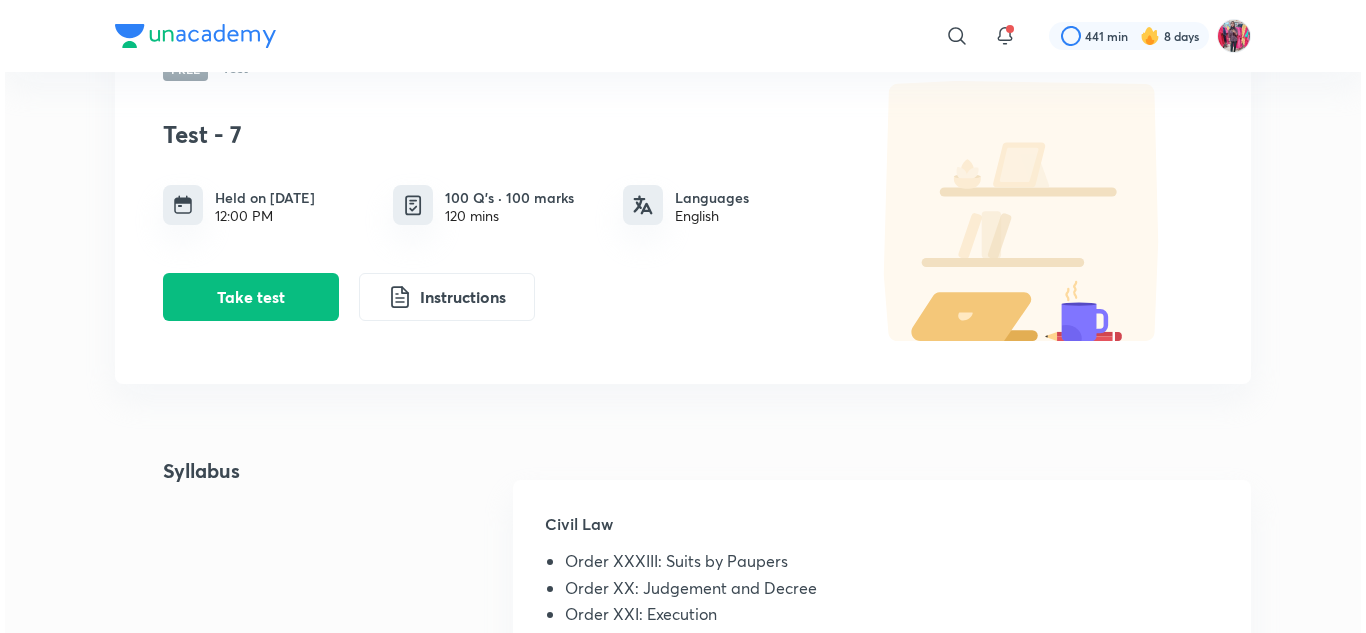 scroll, scrollTop: 0, scrollLeft: 0, axis: both 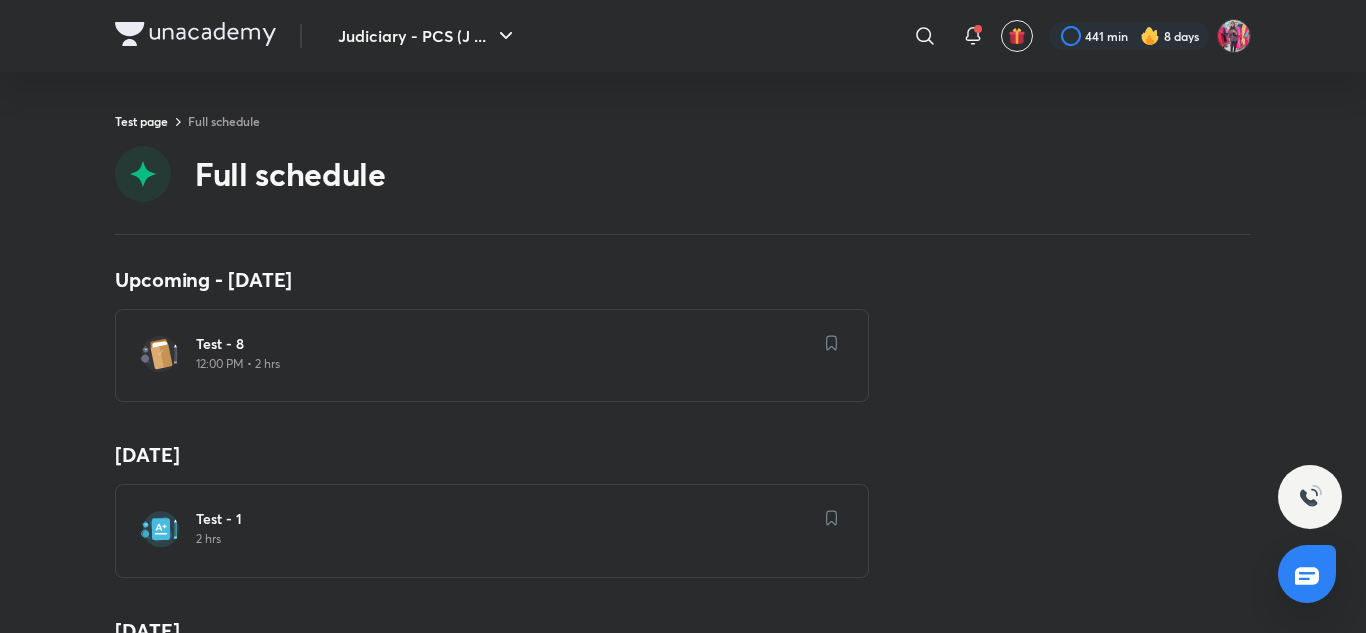 click at bounding box center [195, 34] 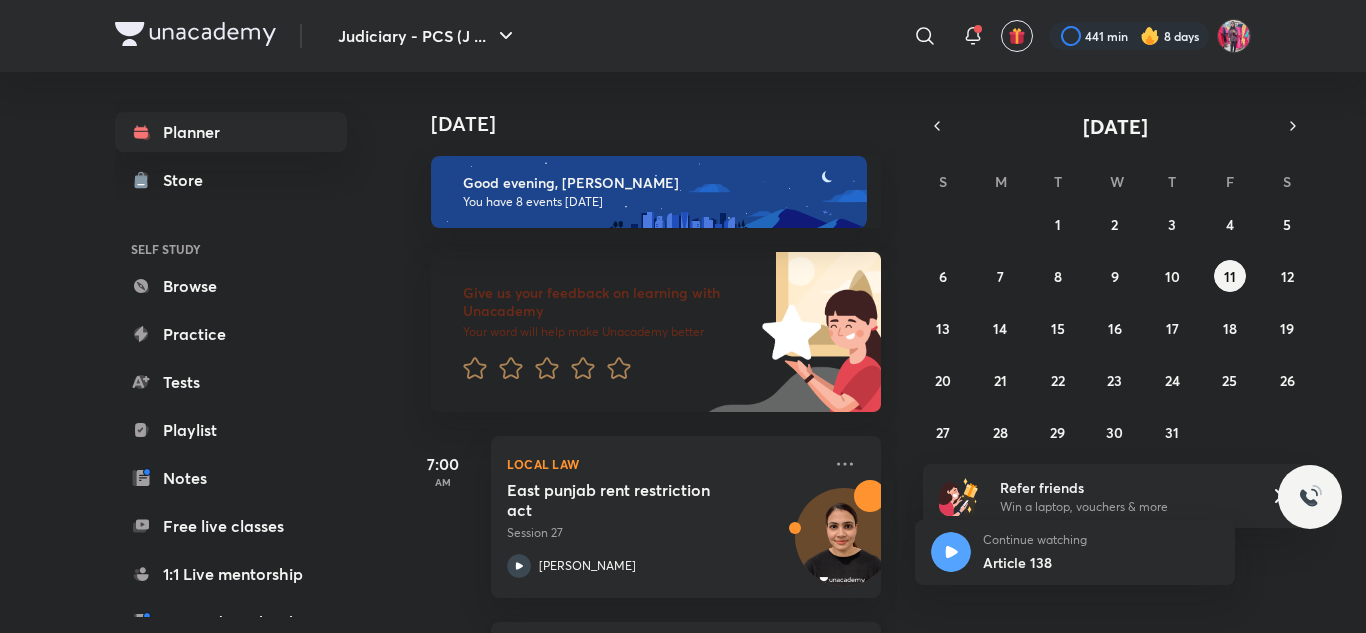 scroll, scrollTop: 0, scrollLeft: 0, axis: both 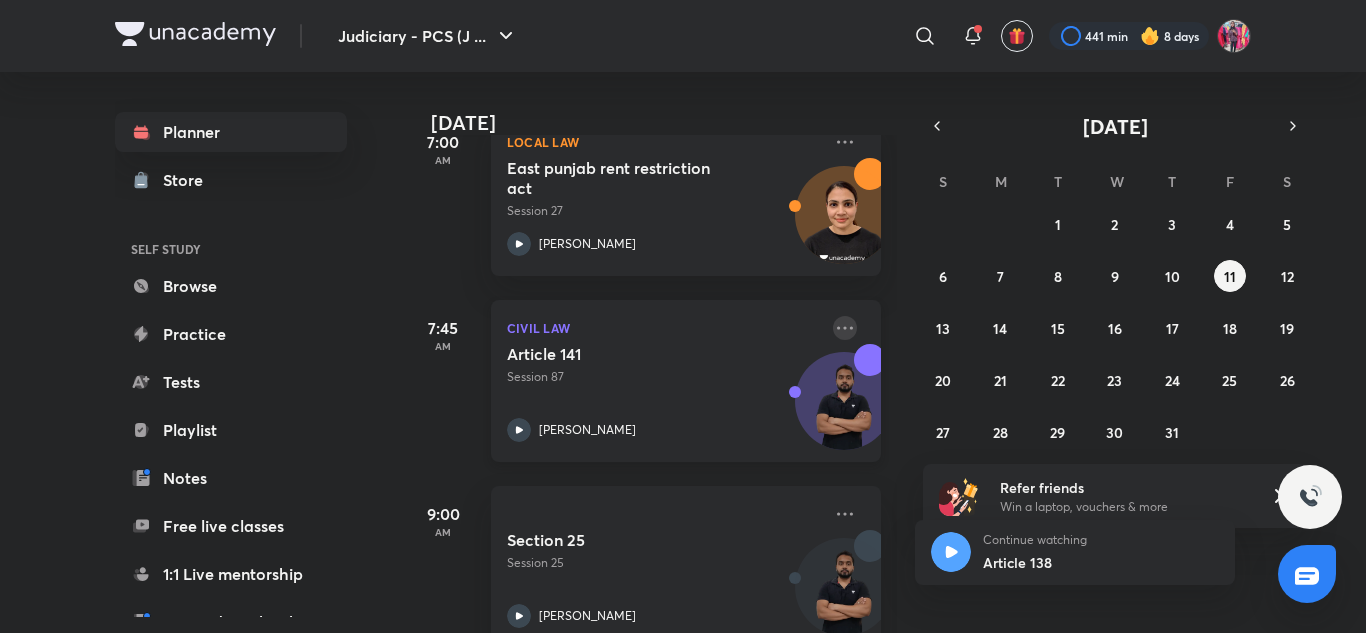 click 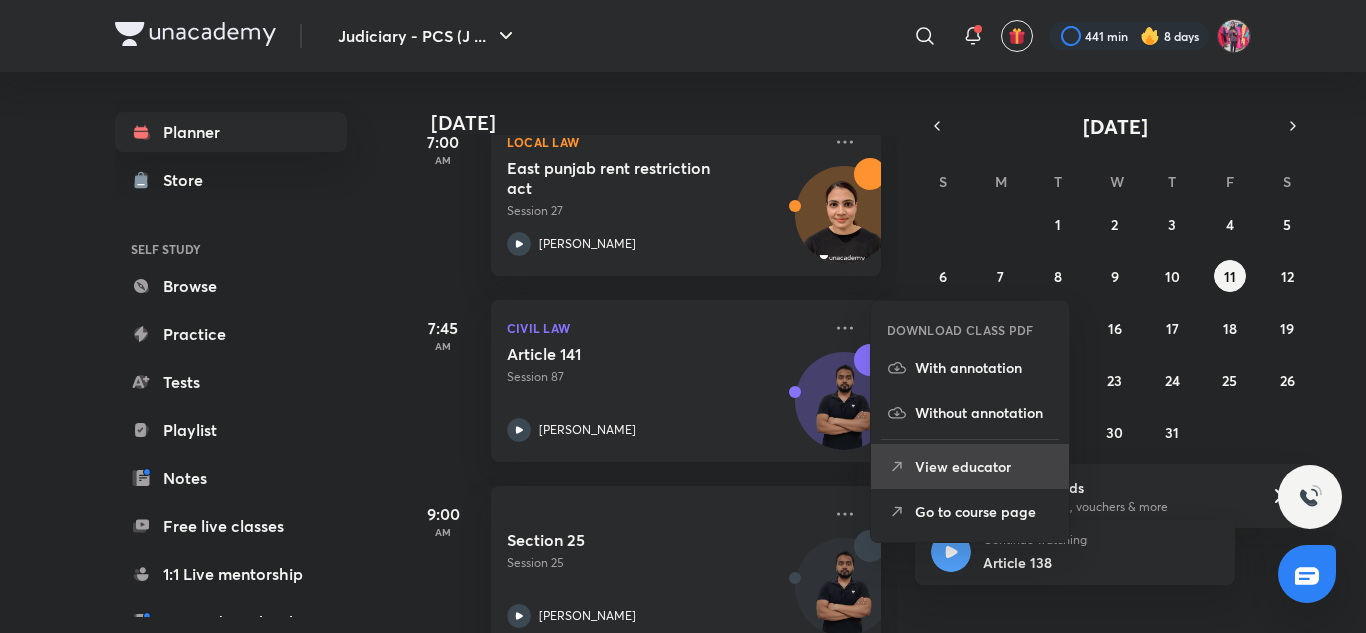 click on "View educator" at bounding box center [970, 466] 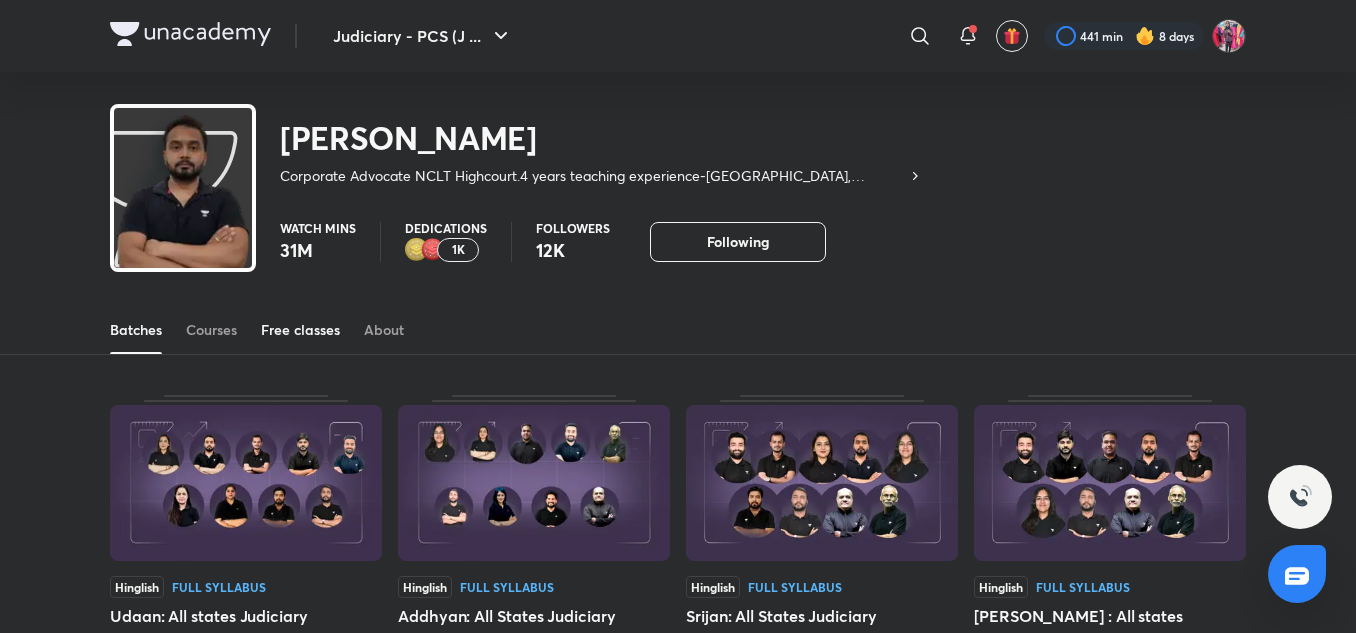 click on "Free classes" at bounding box center [300, 330] 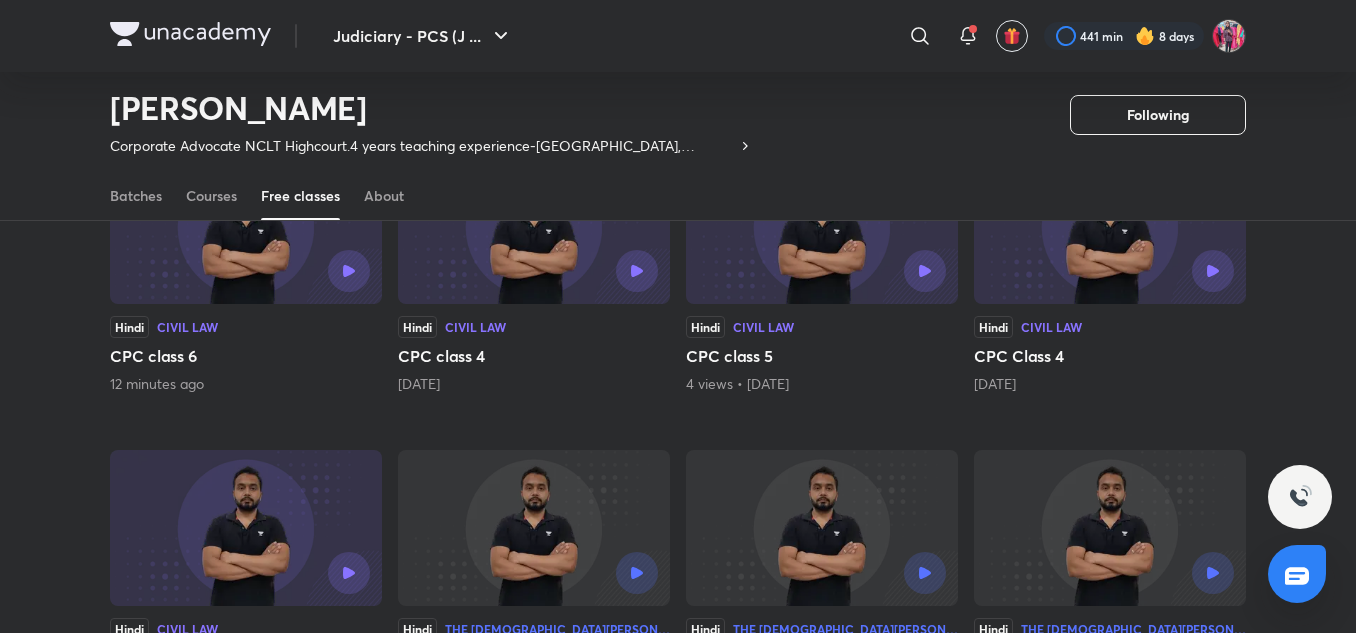 scroll, scrollTop: 250, scrollLeft: 0, axis: vertical 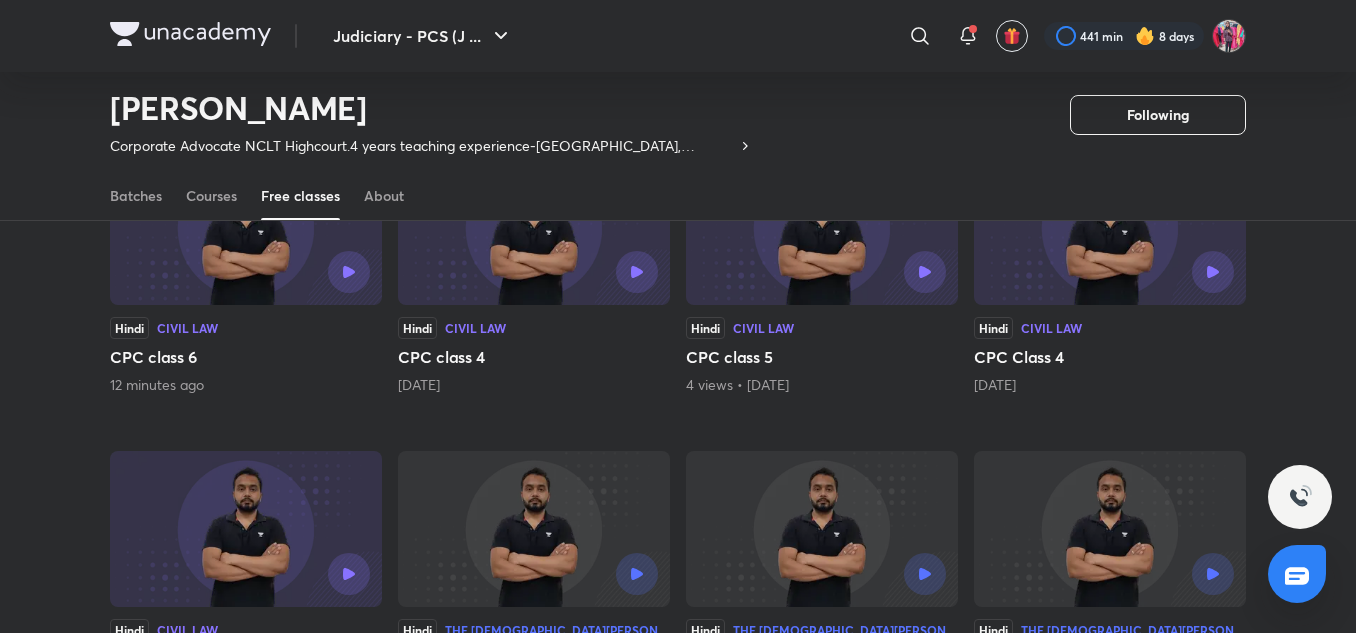 click at bounding box center [246, 227] 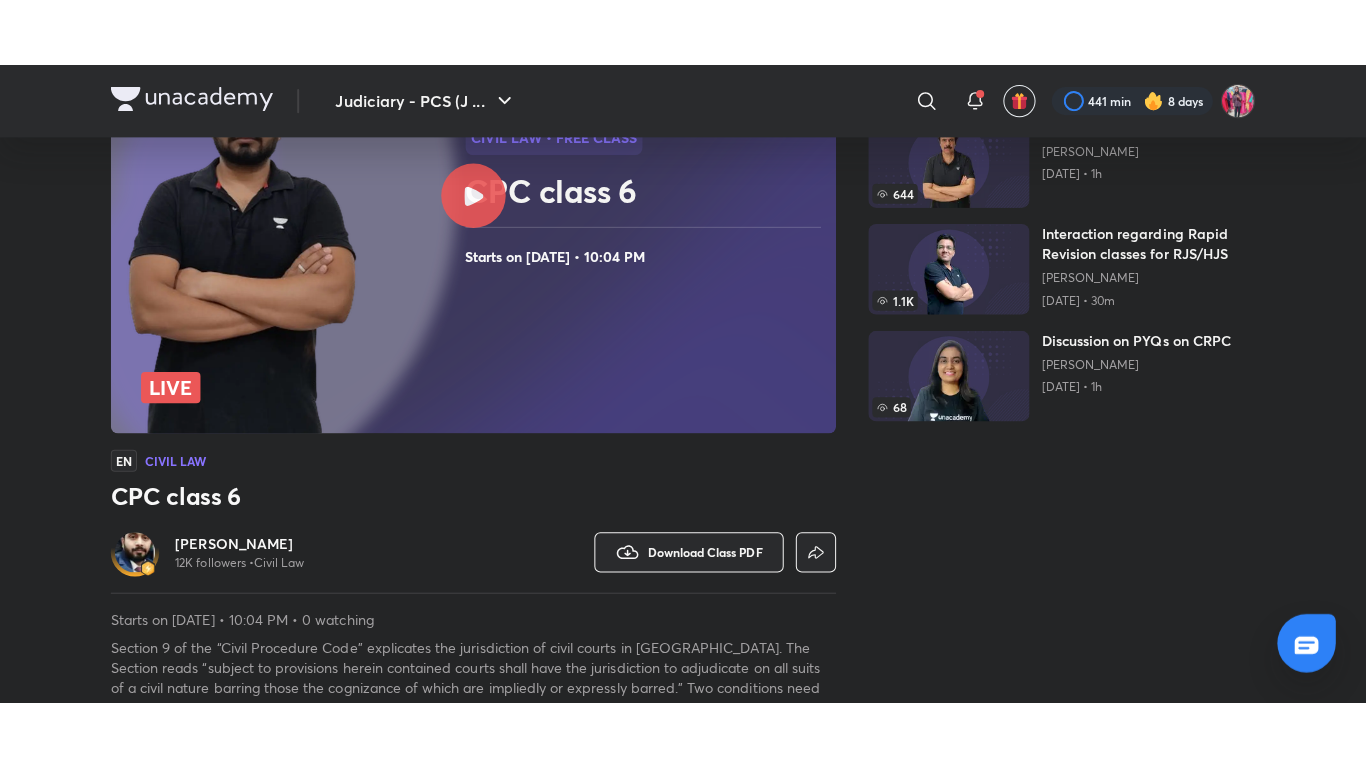 scroll, scrollTop: 0, scrollLeft: 0, axis: both 